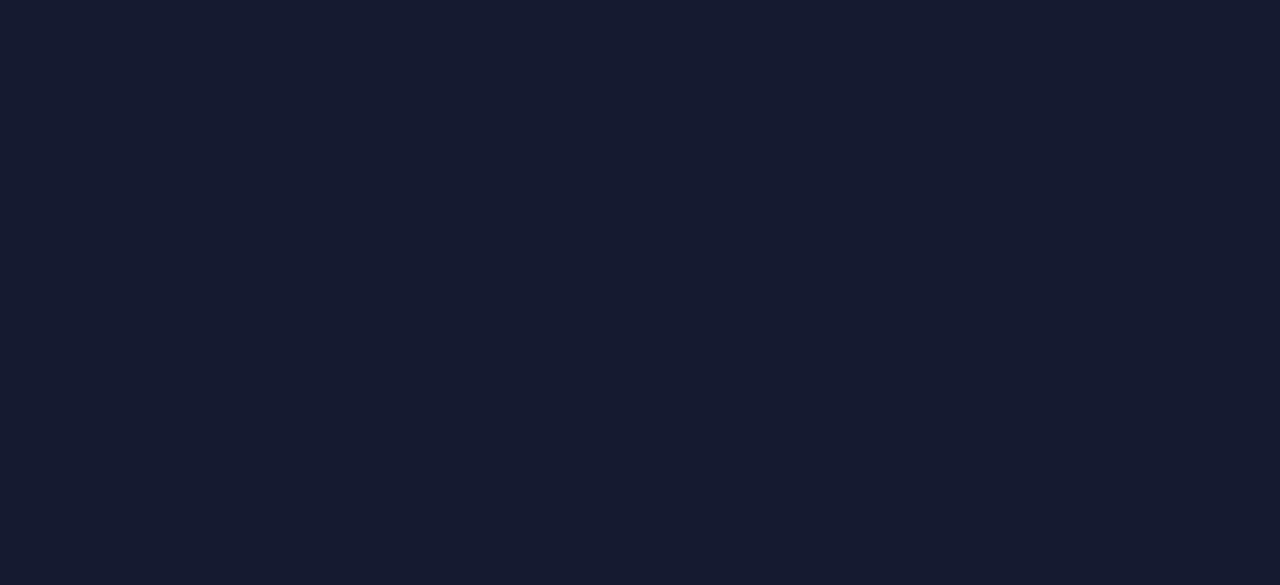 scroll, scrollTop: 0, scrollLeft: 0, axis: both 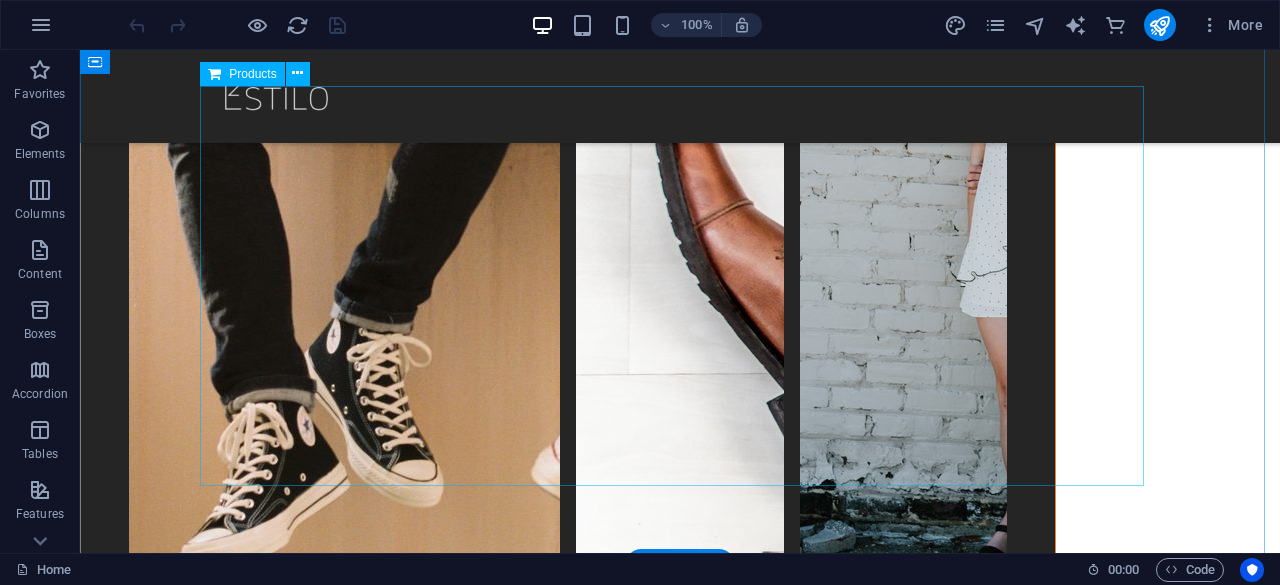 click at bounding box center (680, 6783) 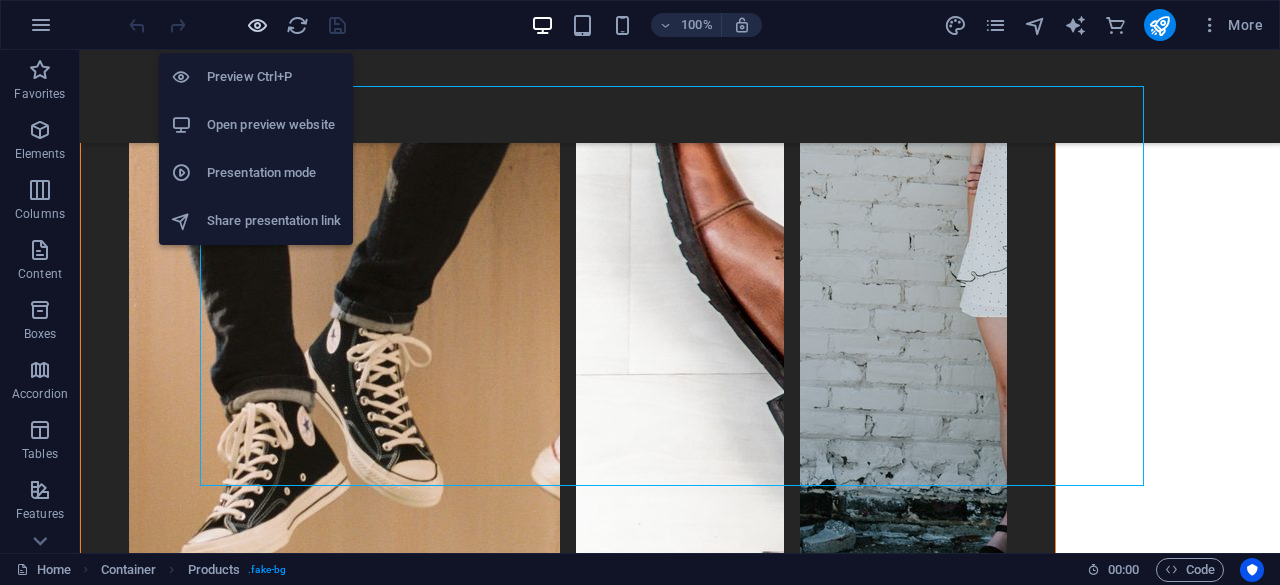 drag, startPoint x: 271, startPoint y: 21, endPoint x: 256, endPoint y: 25, distance: 15.524175 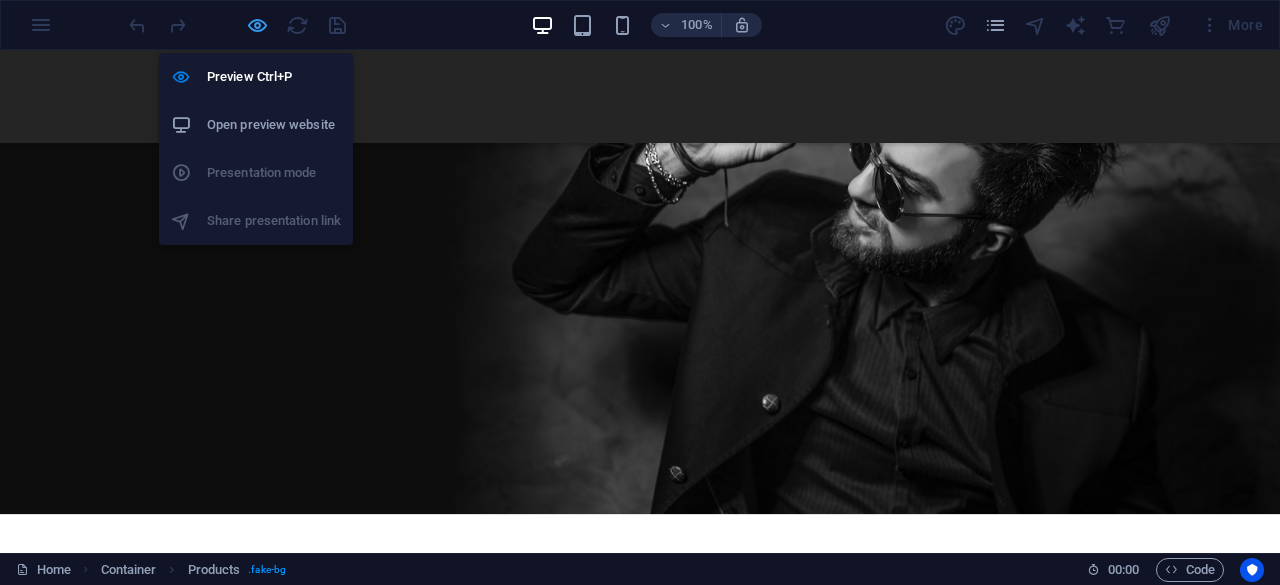 scroll, scrollTop: 3599, scrollLeft: 0, axis: vertical 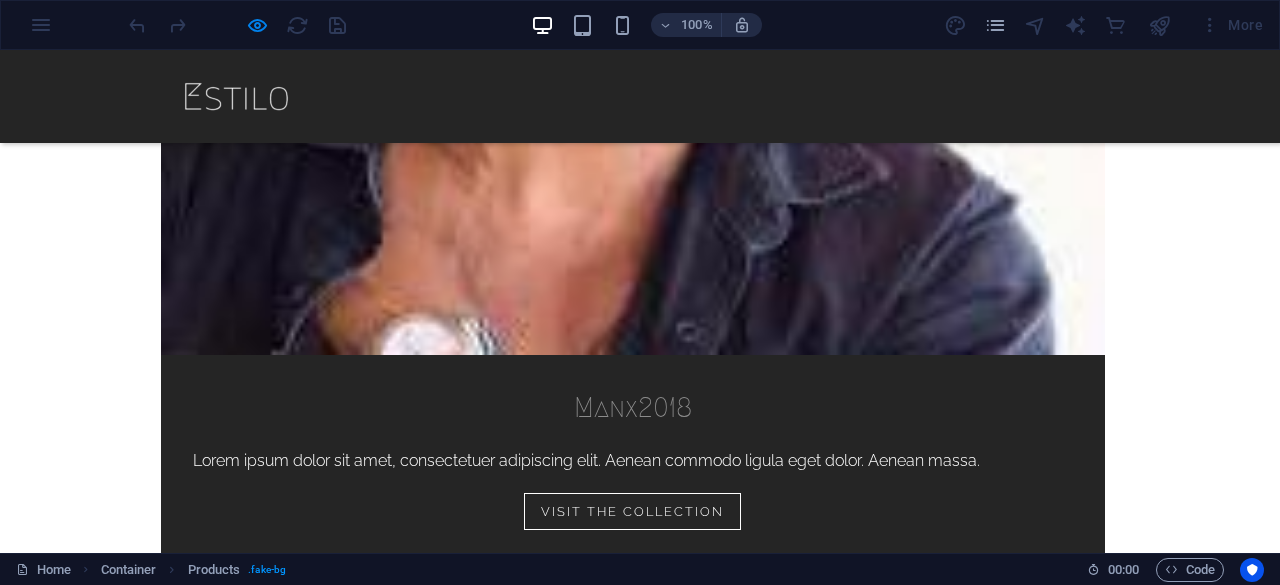 click at bounding box center [633, -3121] 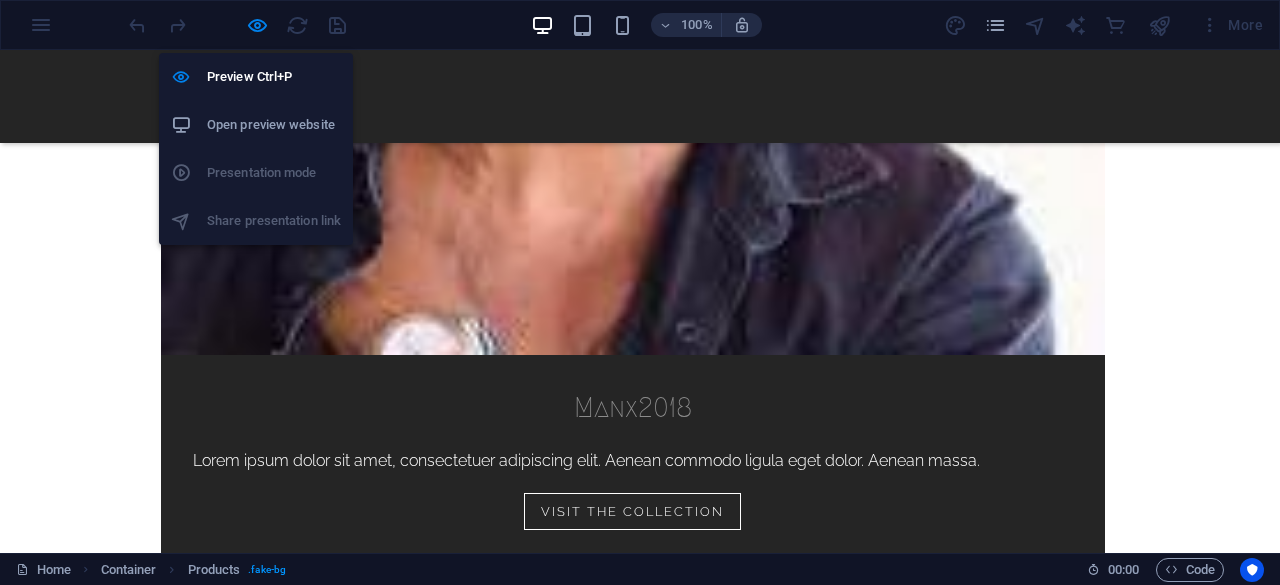click on "Preview Ctrl+P Open preview website Presentation mode Share presentation link" at bounding box center [256, 141] 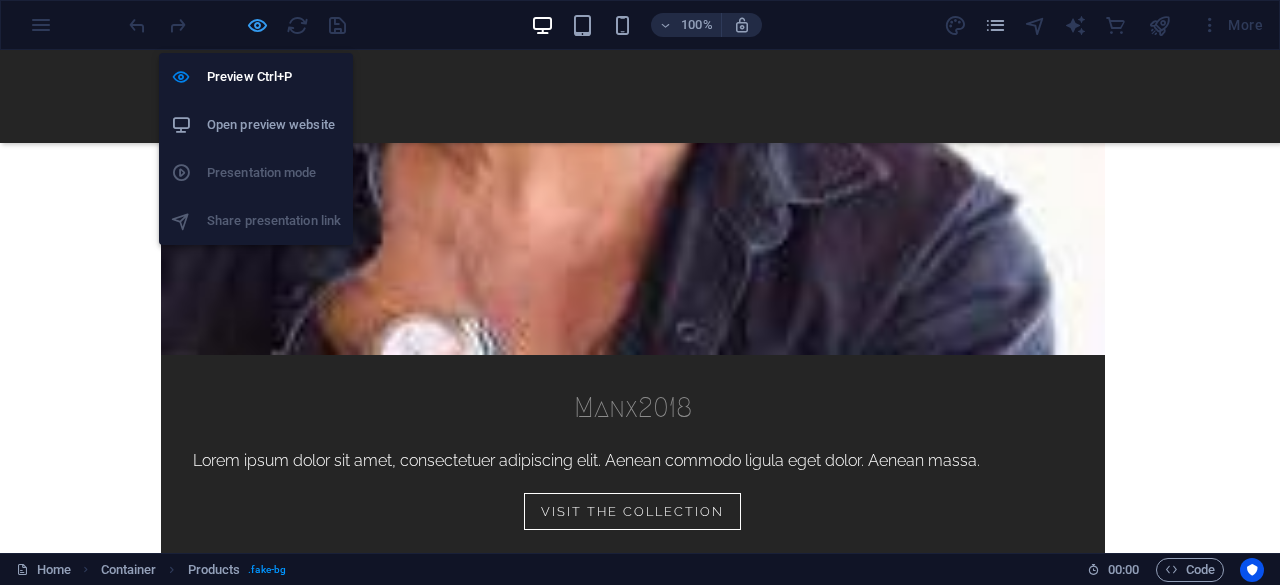 click at bounding box center (257, 25) 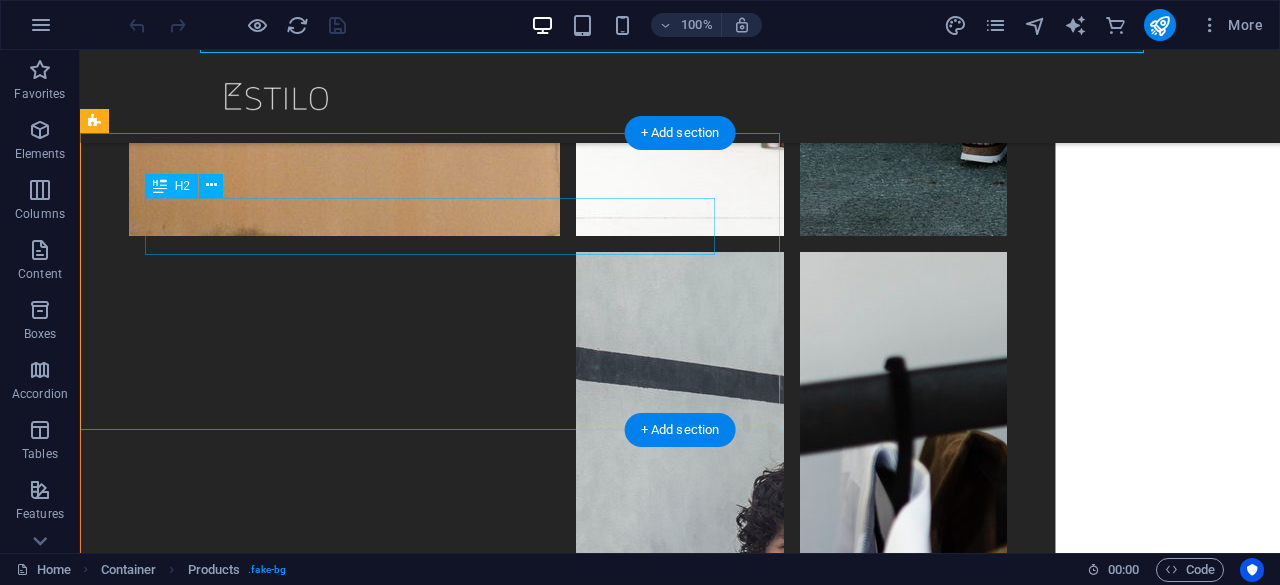 scroll, scrollTop: 6232, scrollLeft: 0, axis: vertical 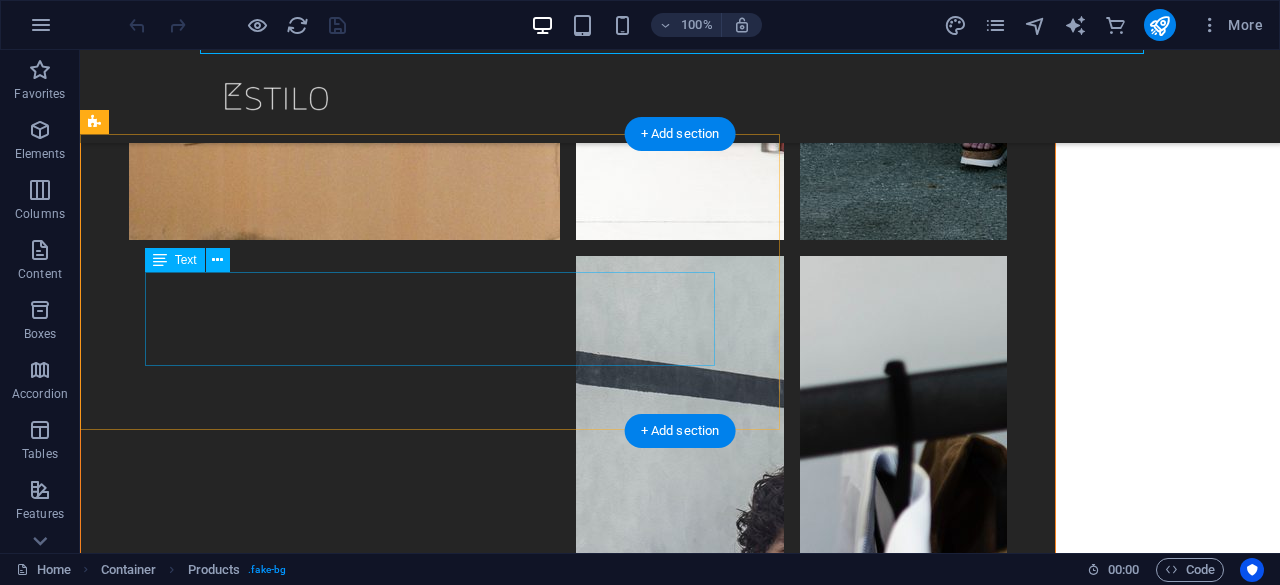 click on "Our Christmas offer: Over the holidays from 30%to 50% of December applies:  20% discount on our services!" at bounding box center [430, 7114] 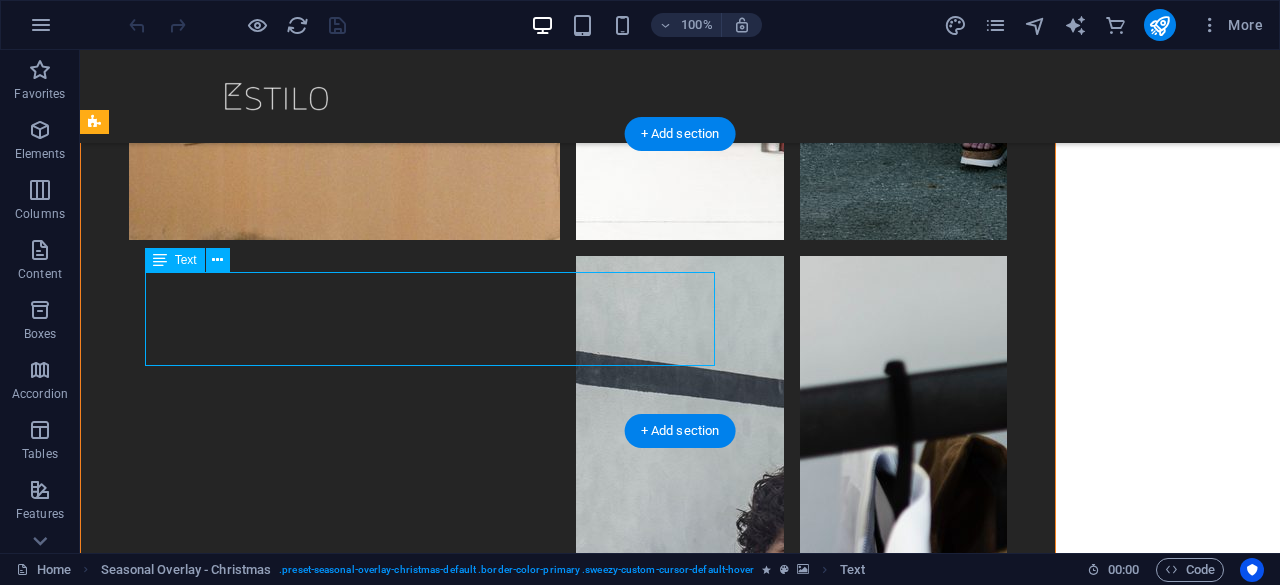click on "Our Christmas offer: Over the holidays from 30%to 50% of December applies:  20% discount on our services!" at bounding box center (430, 7114) 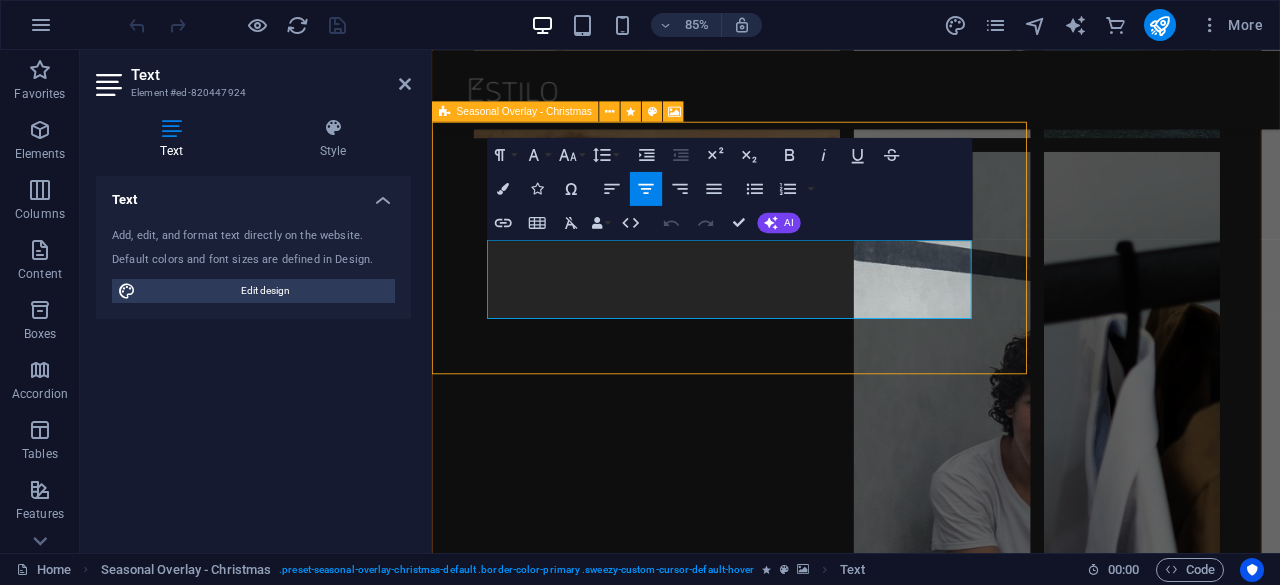 click on "Merry Christmas Our Christmas offer: Over the holidays from 30%to 50% of December applies:  20% discount on our services!" at bounding box center [782, 6883] 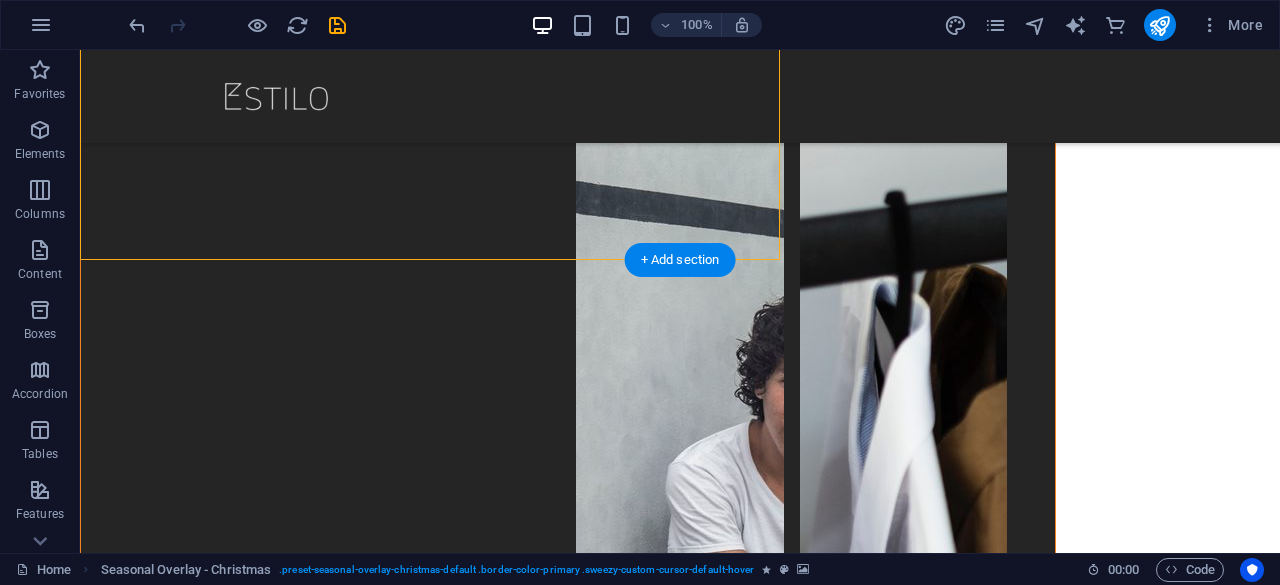 click at bounding box center [430, 6674] 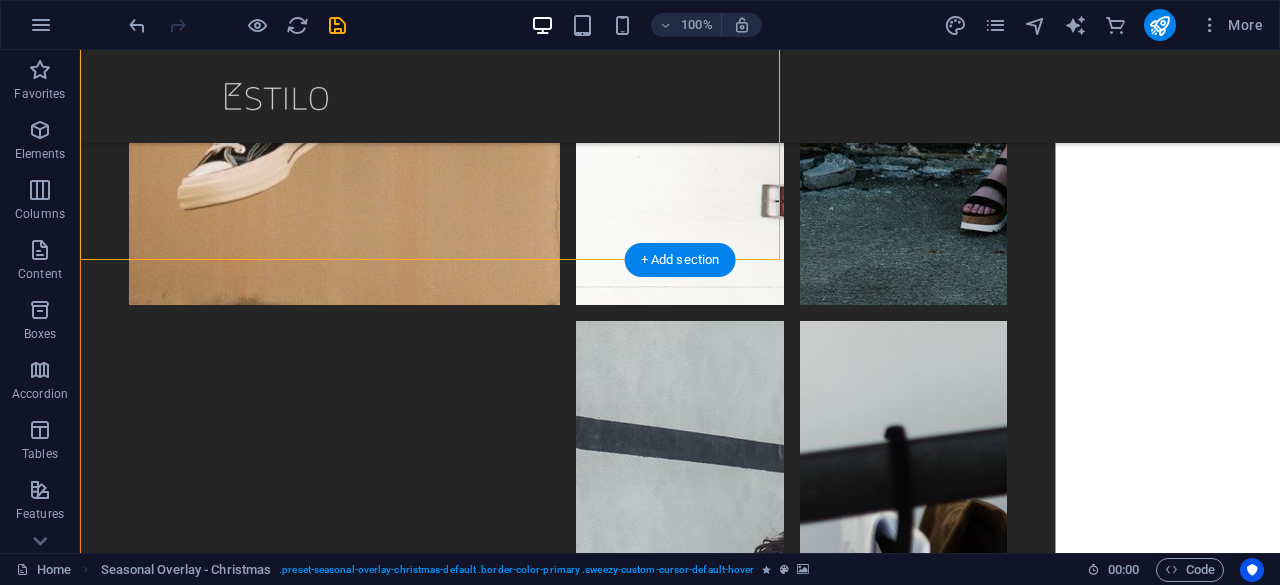 scroll, scrollTop: 6158, scrollLeft: 0, axis: vertical 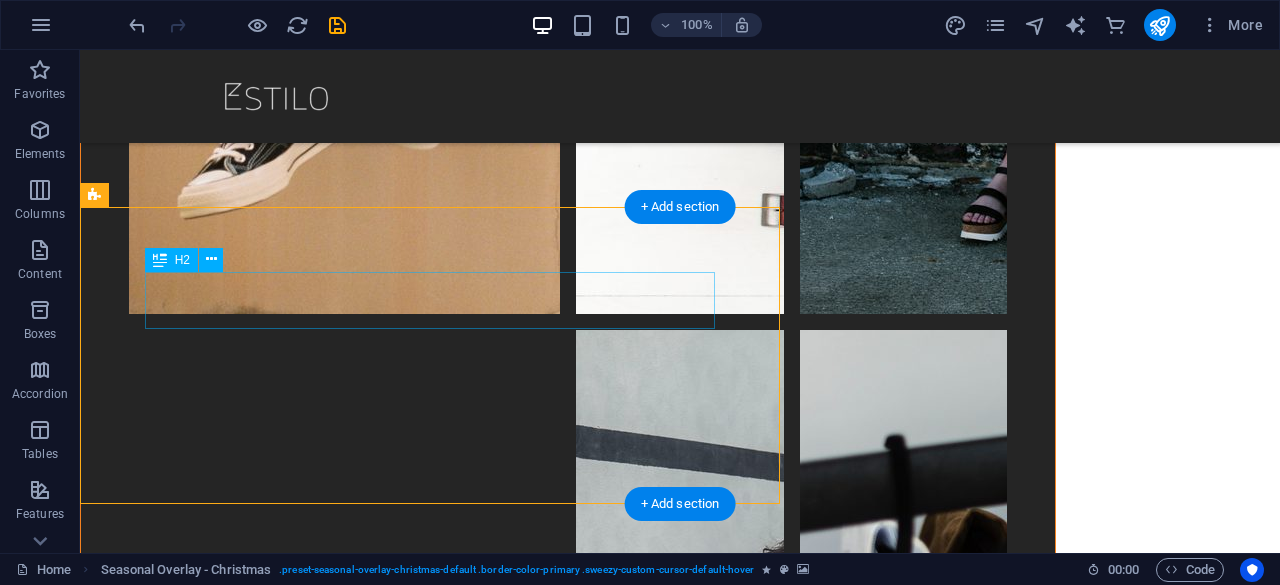 click on "Merry Christmas" at bounding box center (430, 7096) 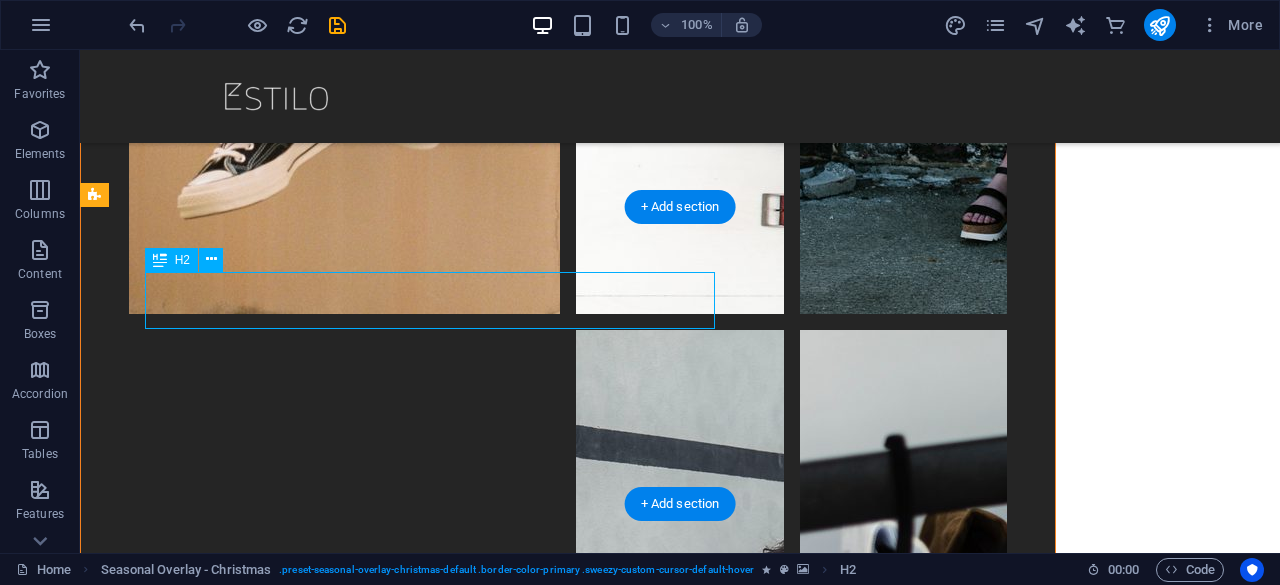 click on "Merry Christmas" at bounding box center (430, 7096) 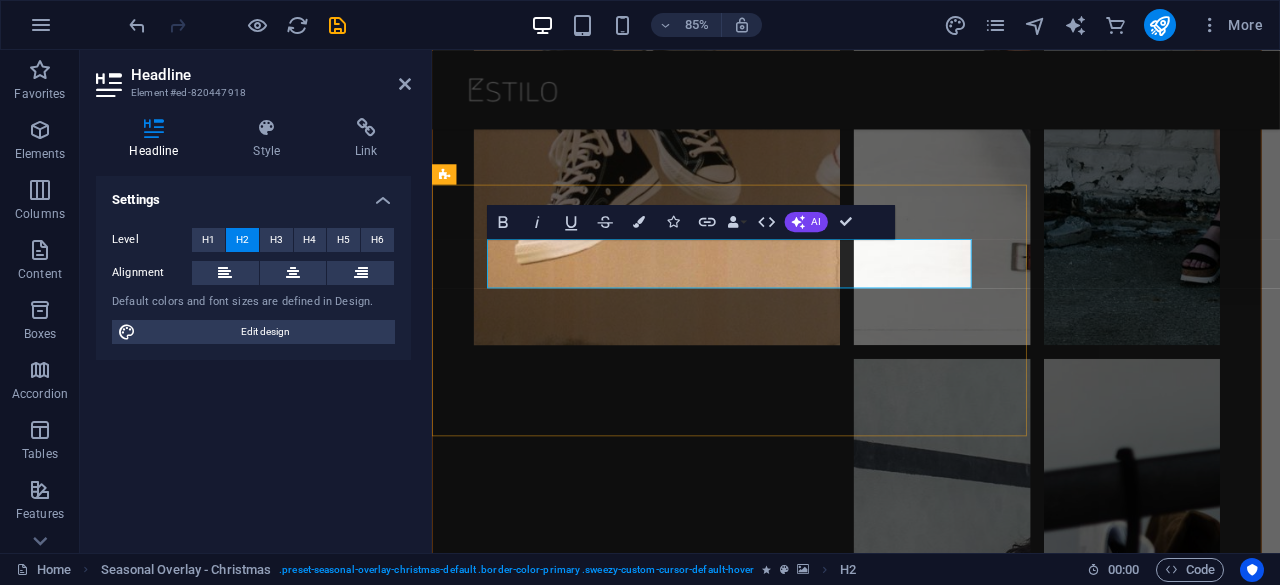 scroll, scrollTop: 6329, scrollLeft: 0, axis: vertical 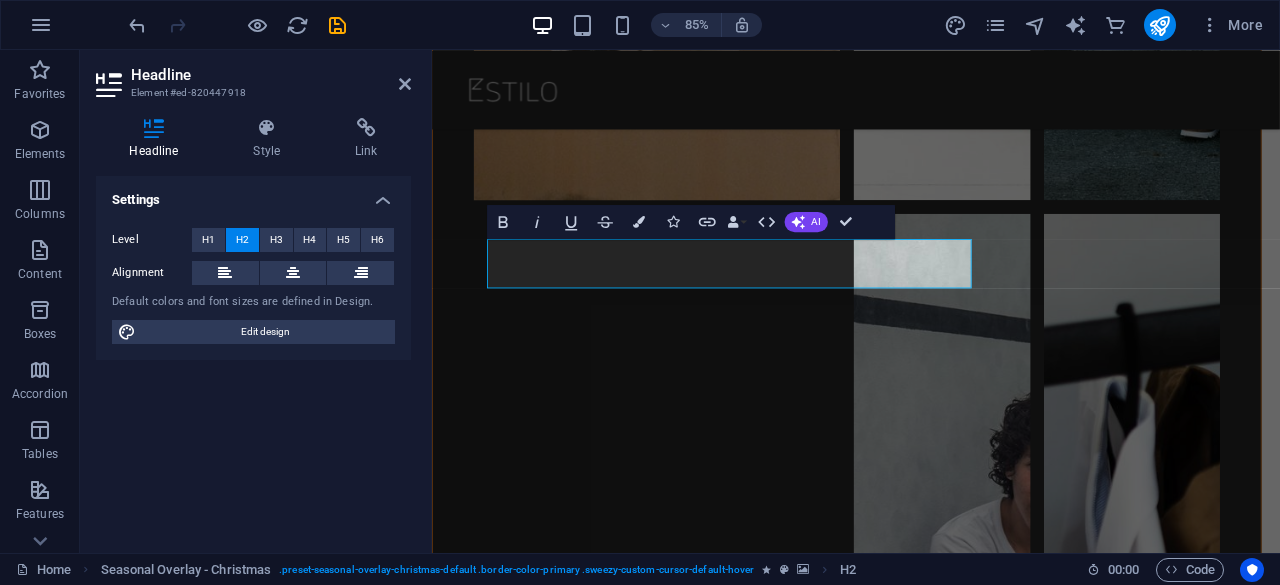 drag, startPoint x: 1307, startPoint y: 257, endPoint x: 1024, endPoint y: 229, distance: 284.38177 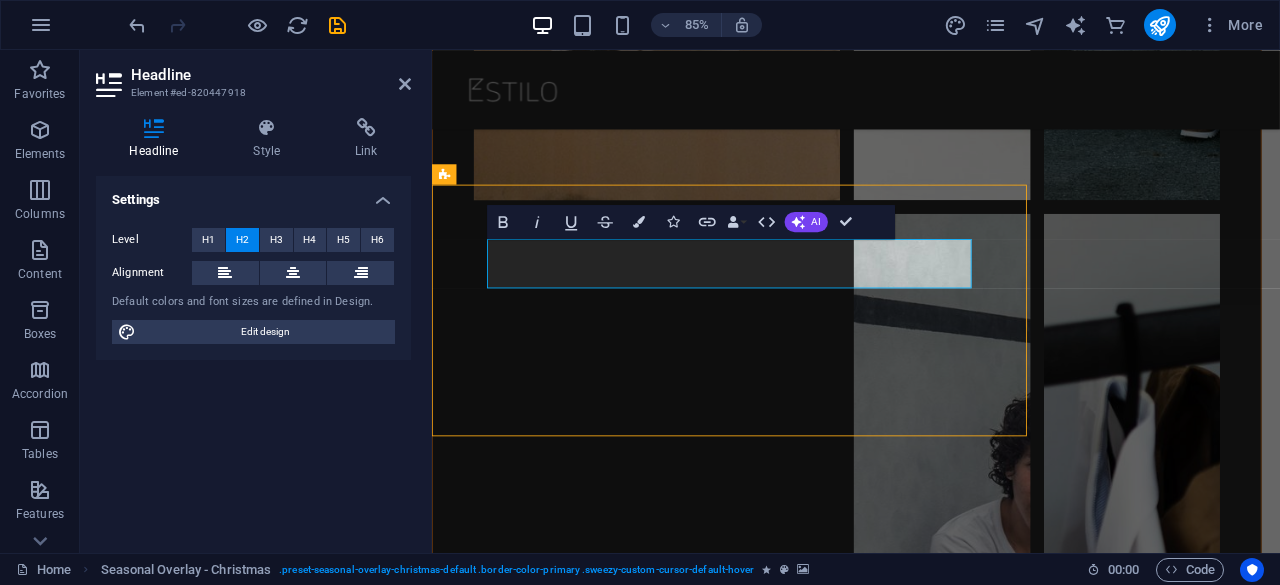click at bounding box center (782, 6919) 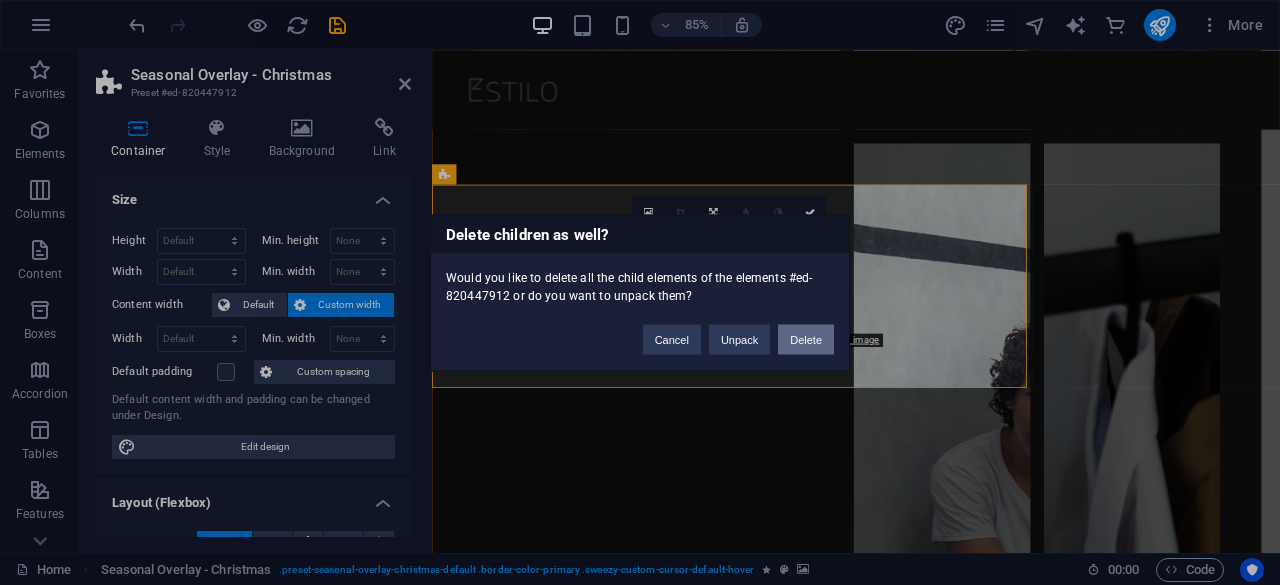 type 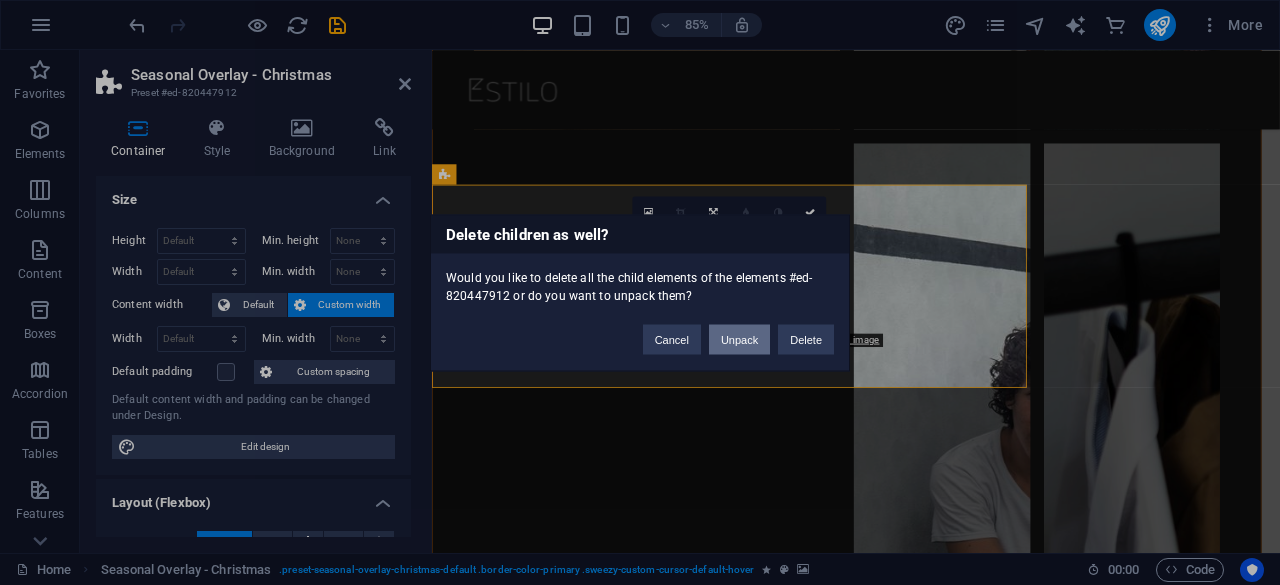 click on "Unpack" at bounding box center [739, 339] 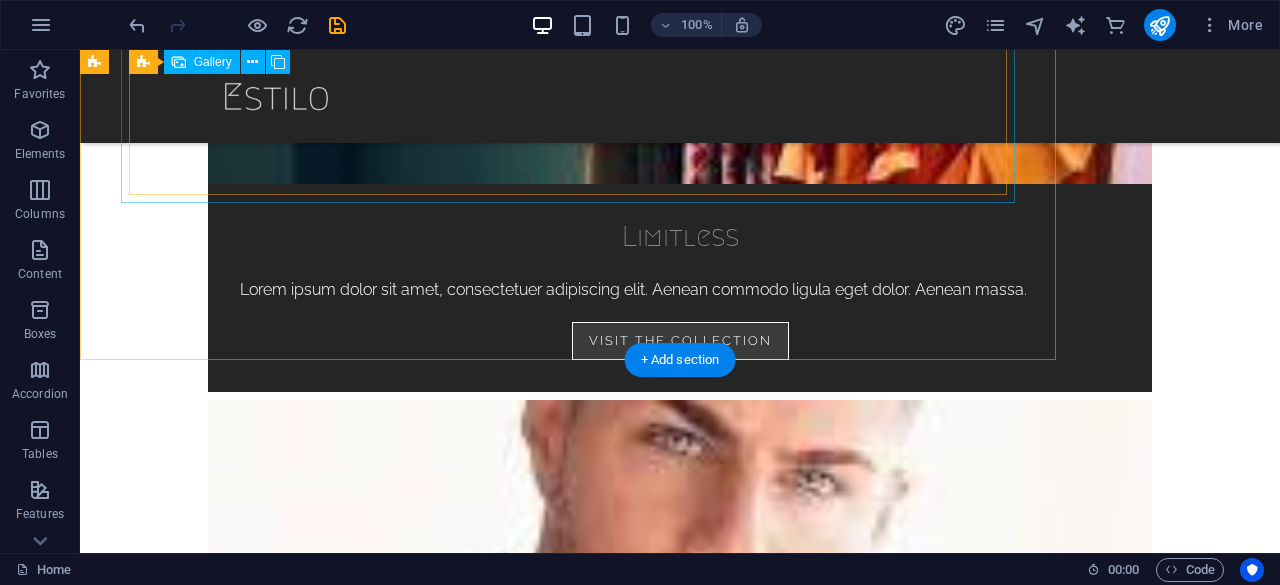 scroll, scrollTop: 2269, scrollLeft: 0, axis: vertical 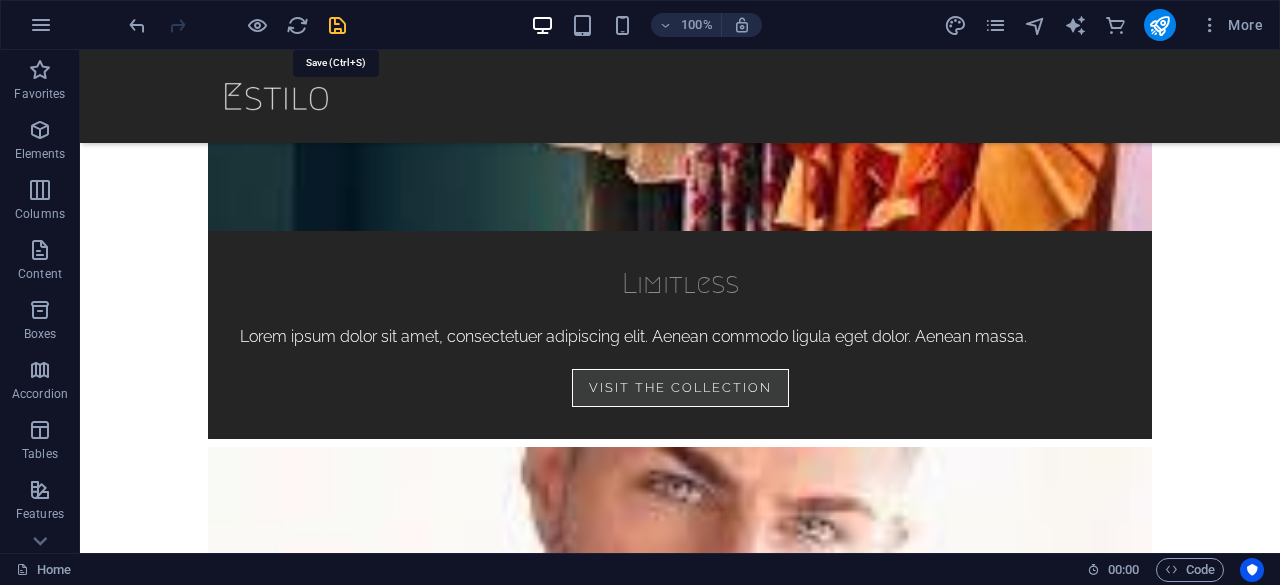 click at bounding box center [337, 25] 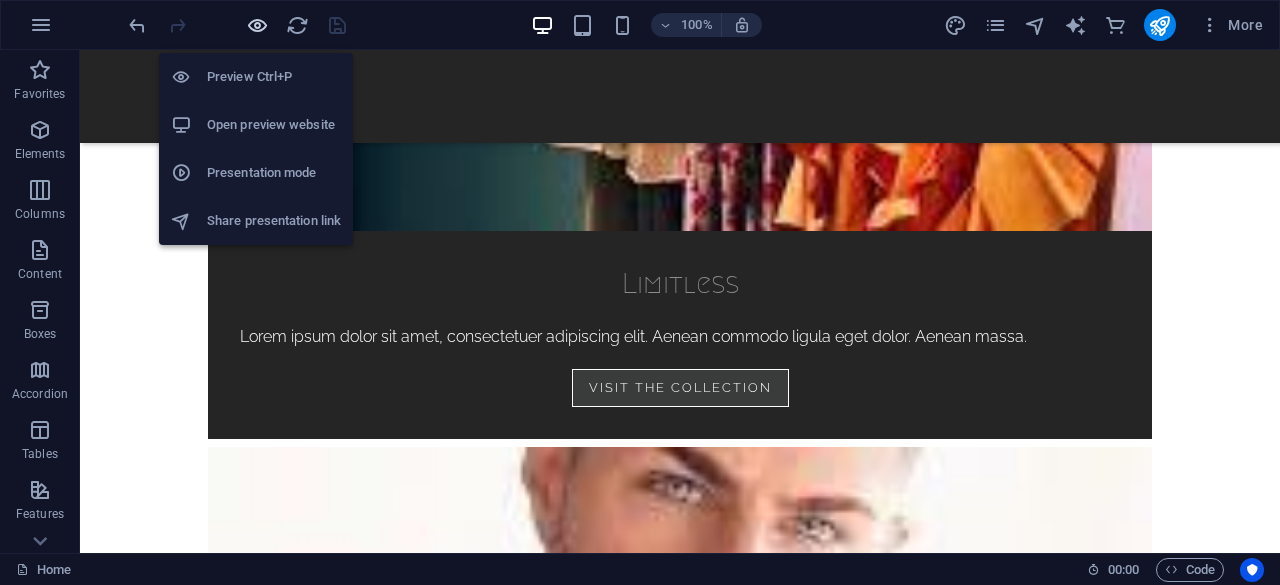 click at bounding box center (257, 25) 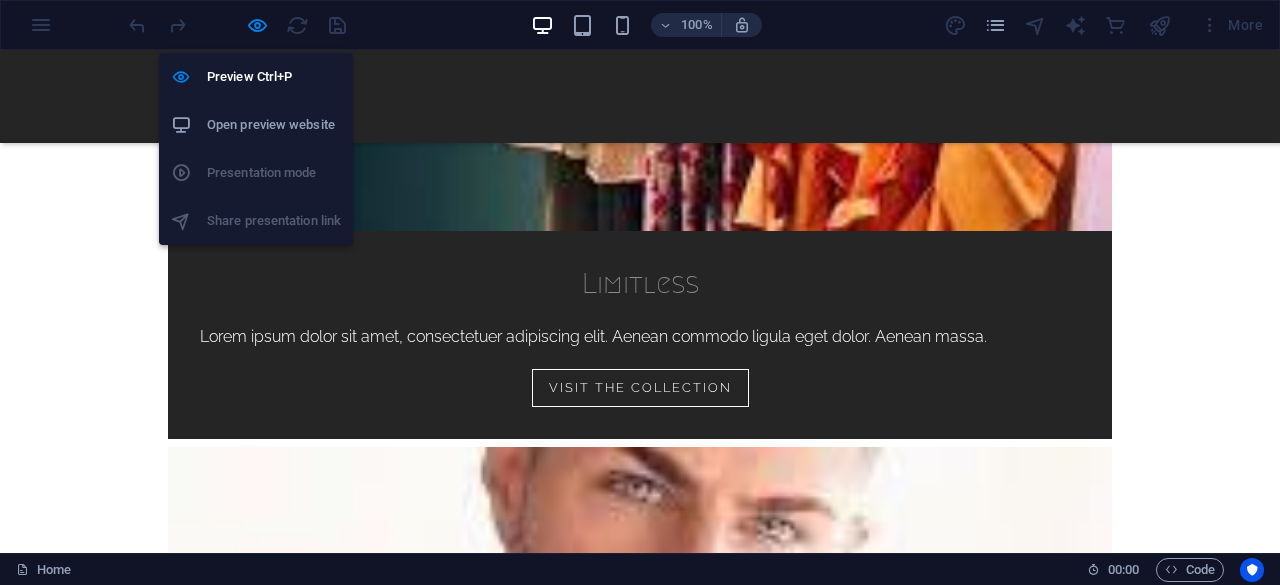click on "Open preview website" at bounding box center [256, 125] 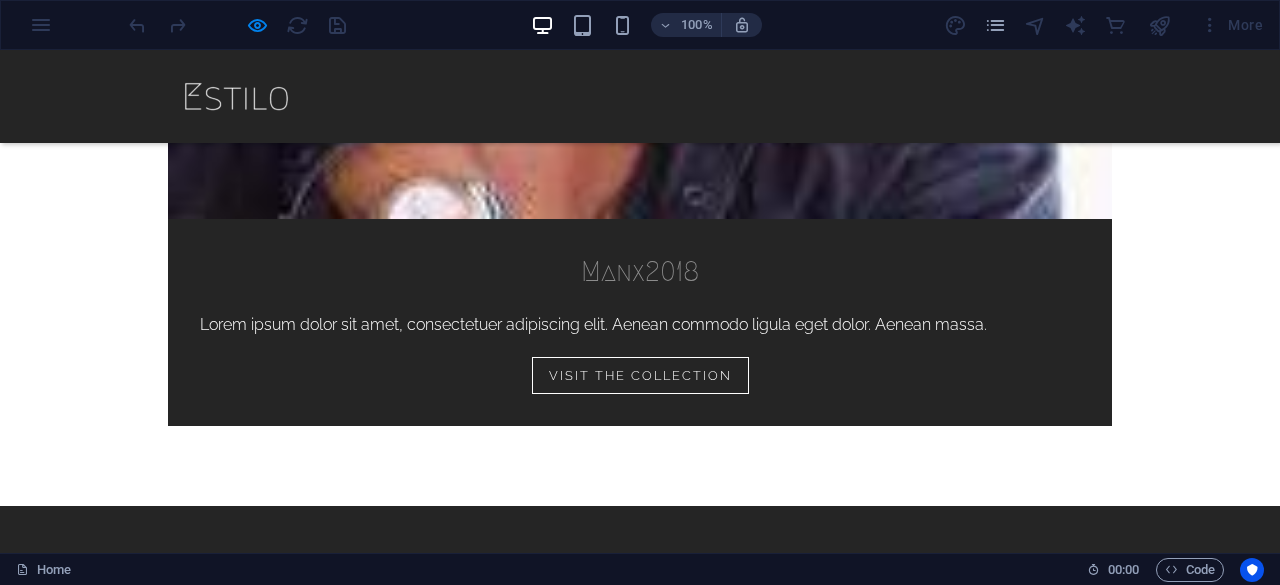 scroll, scrollTop: 3084, scrollLeft: 0, axis: vertical 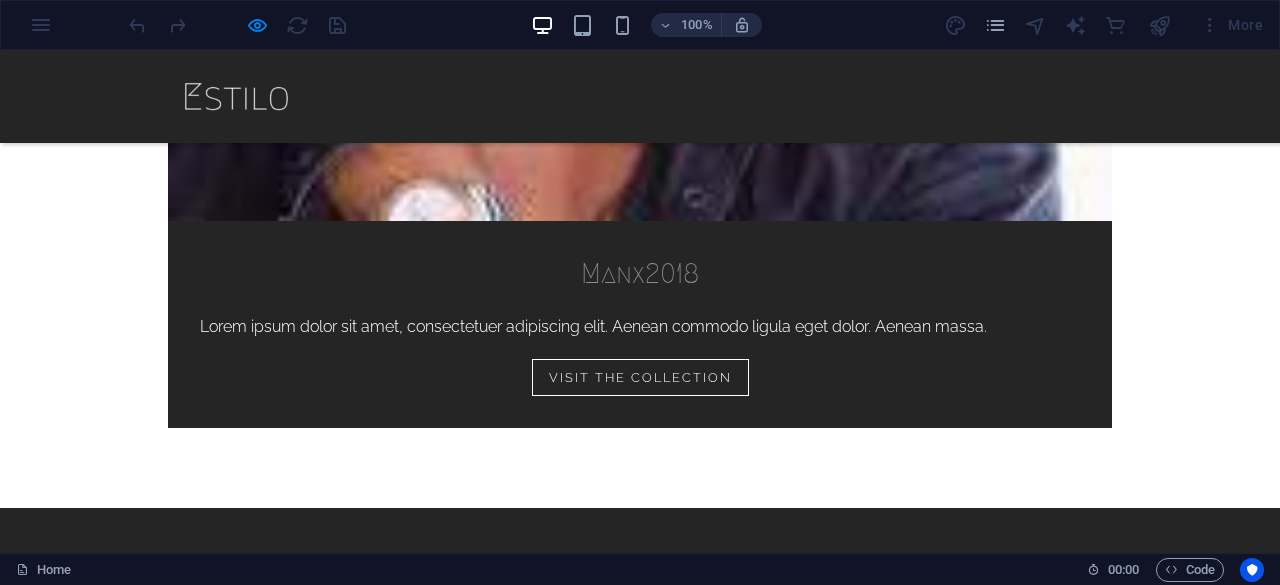 drag, startPoint x: 279, startPoint y: 172, endPoint x: 253, endPoint y: 175, distance: 26.172504 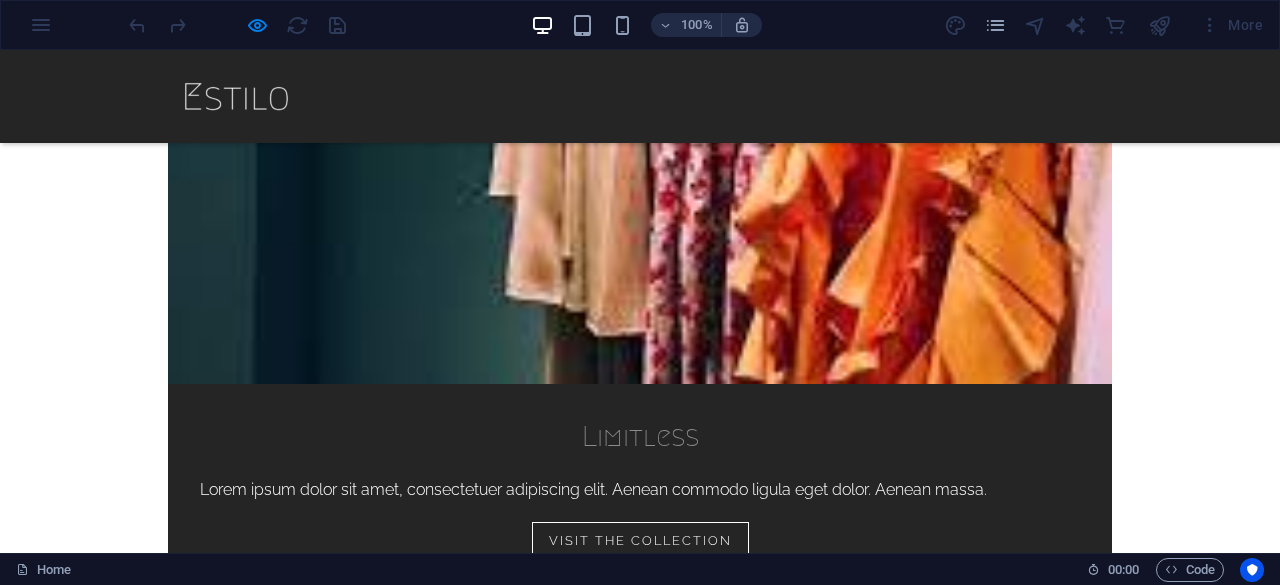 scroll, scrollTop: 2108, scrollLeft: 0, axis: vertical 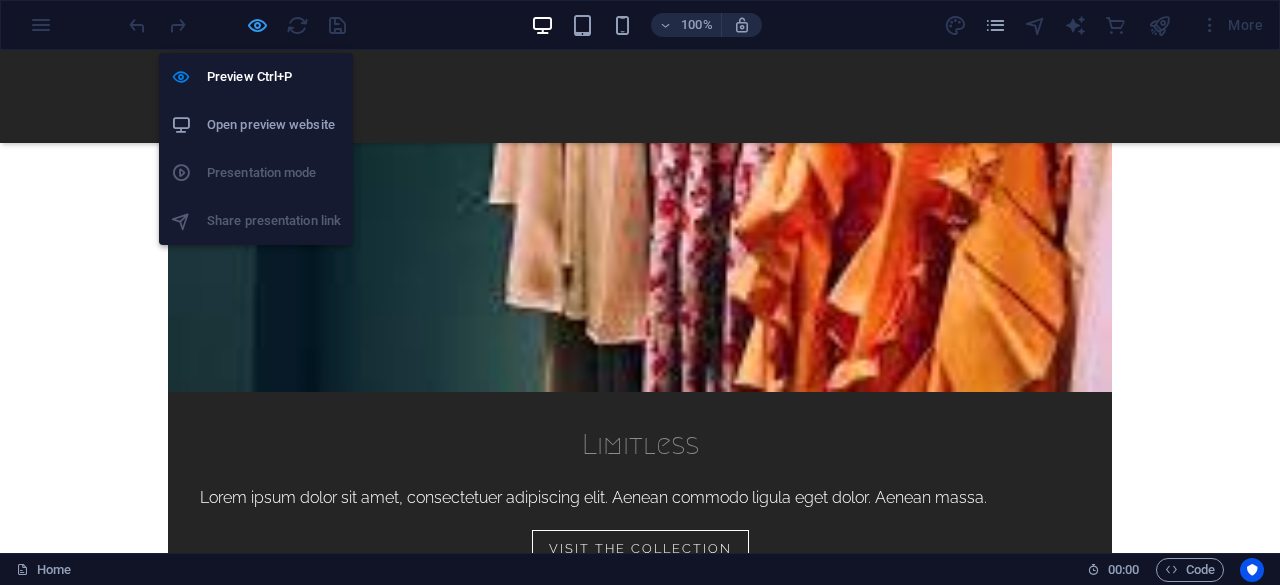 click at bounding box center (257, 25) 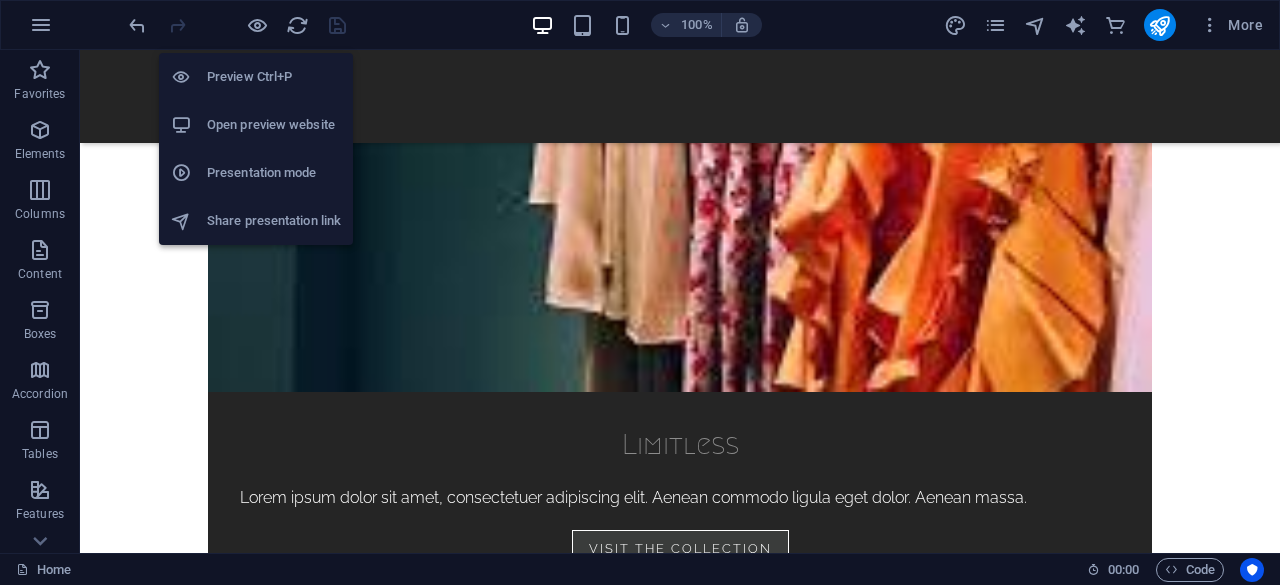 scroll, scrollTop: 4308, scrollLeft: 0, axis: vertical 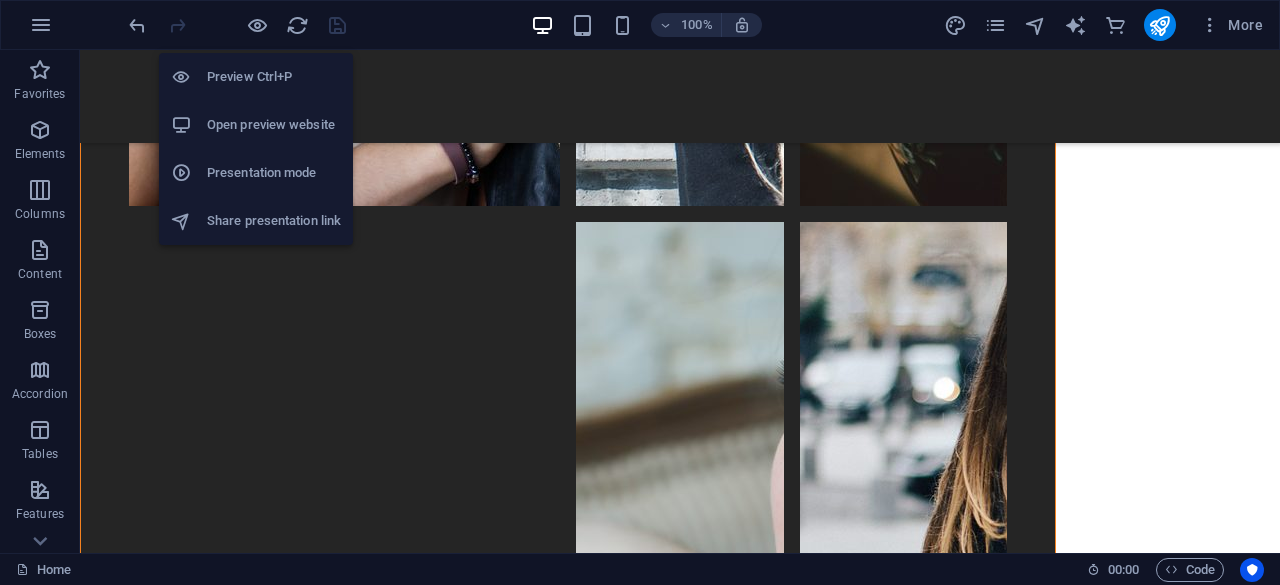 click on "Open preview website" at bounding box center [274, 125] 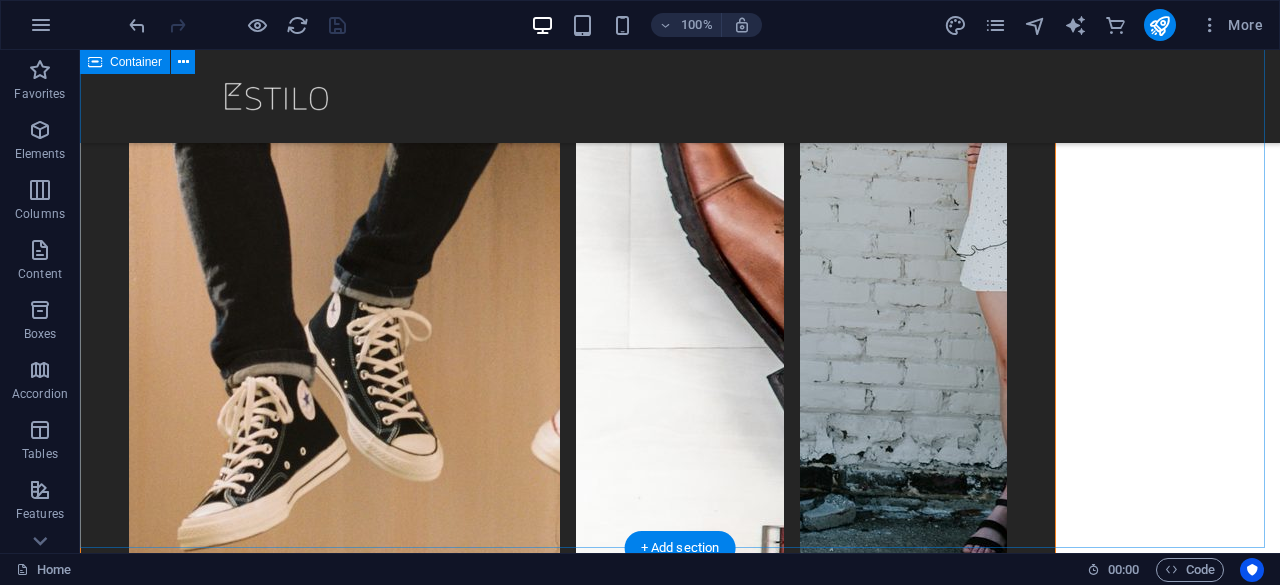 scroll, scrollTop: 5818, scrollLeft: 0, axis: vertical 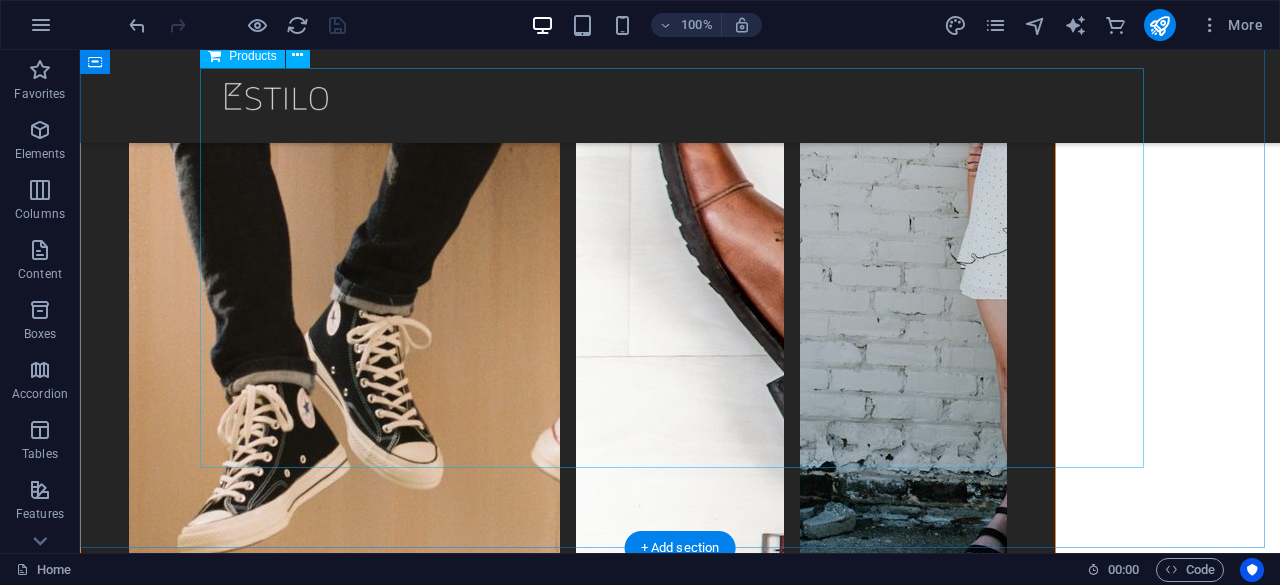 click at bounding box center [680, 6765] 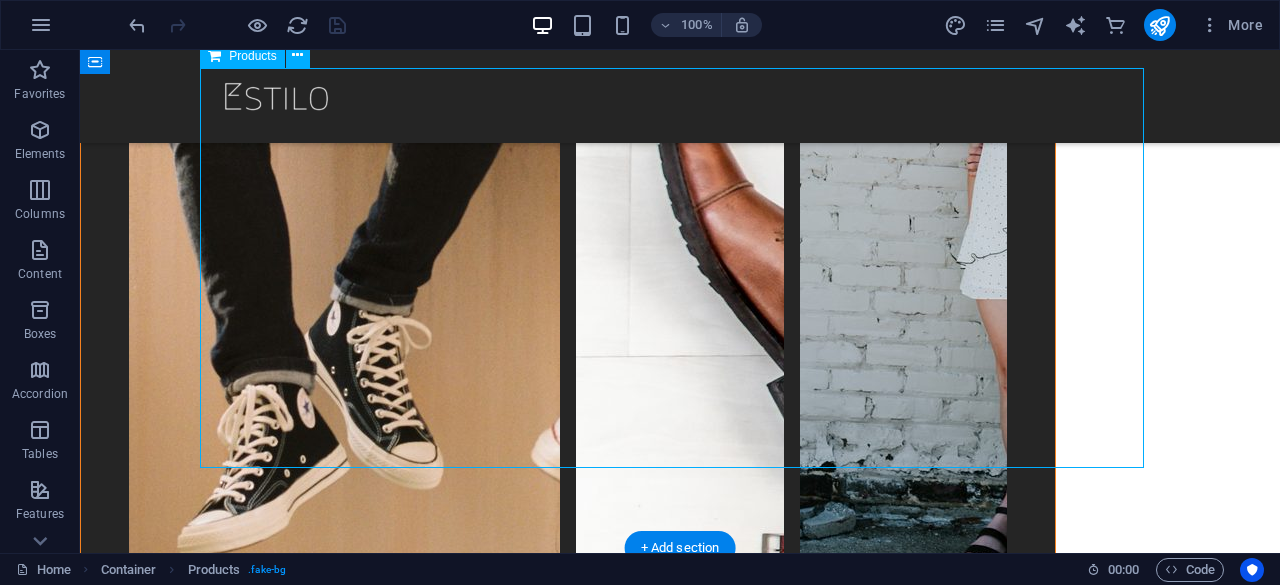click at bounding box center (680, 6765) 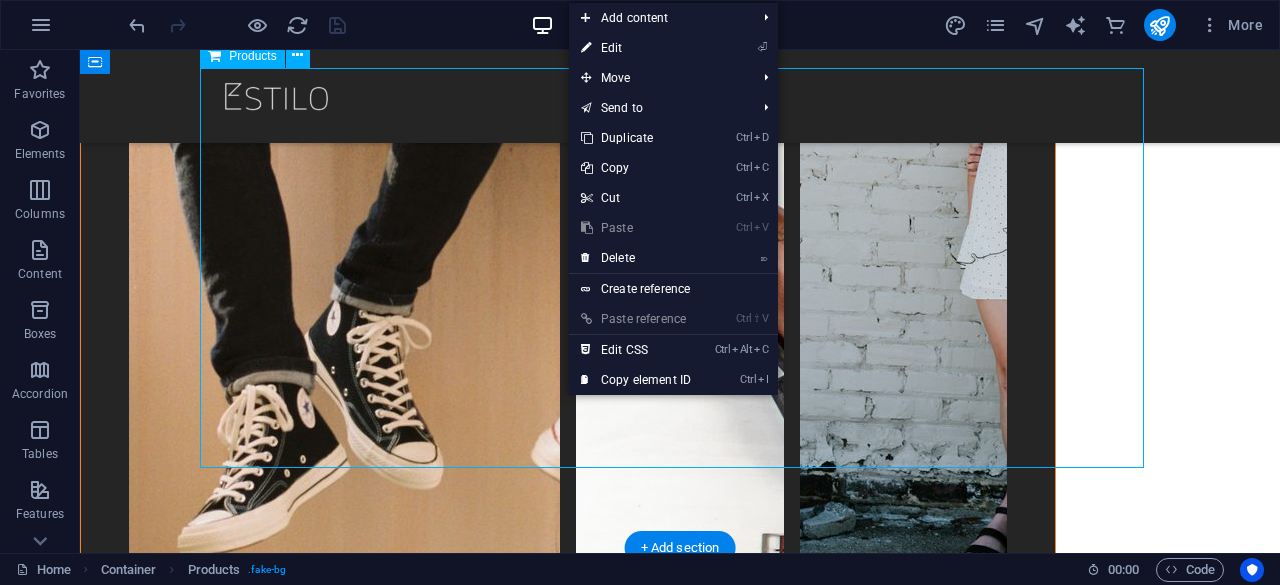 click at bounding box center [680, 6765] 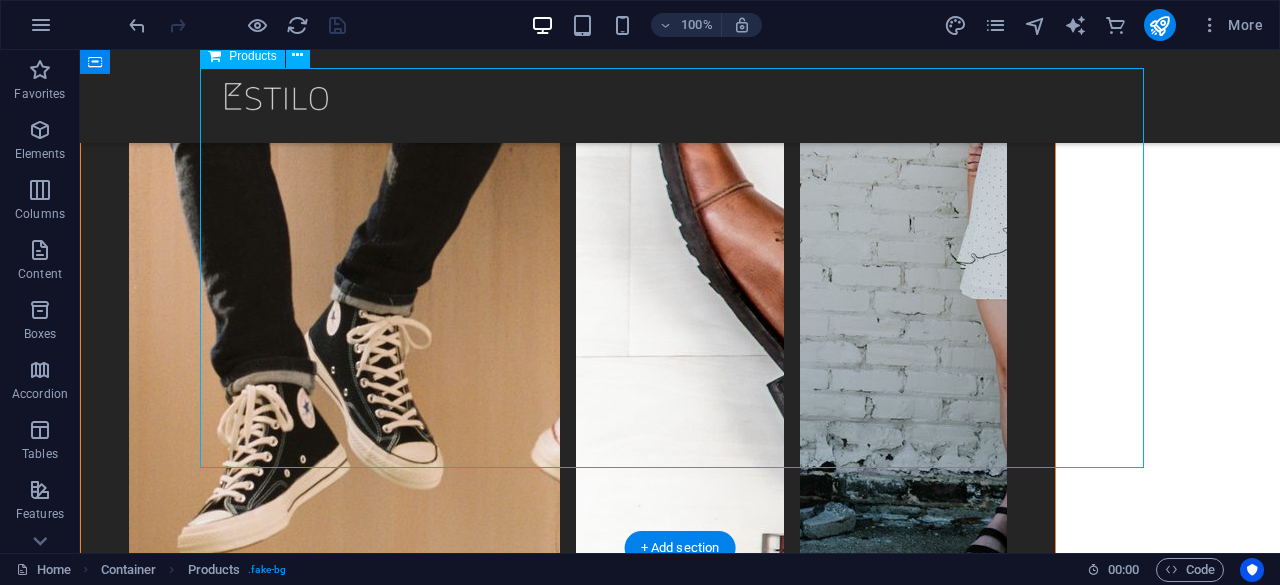 click at bounding box center [680, 6765] 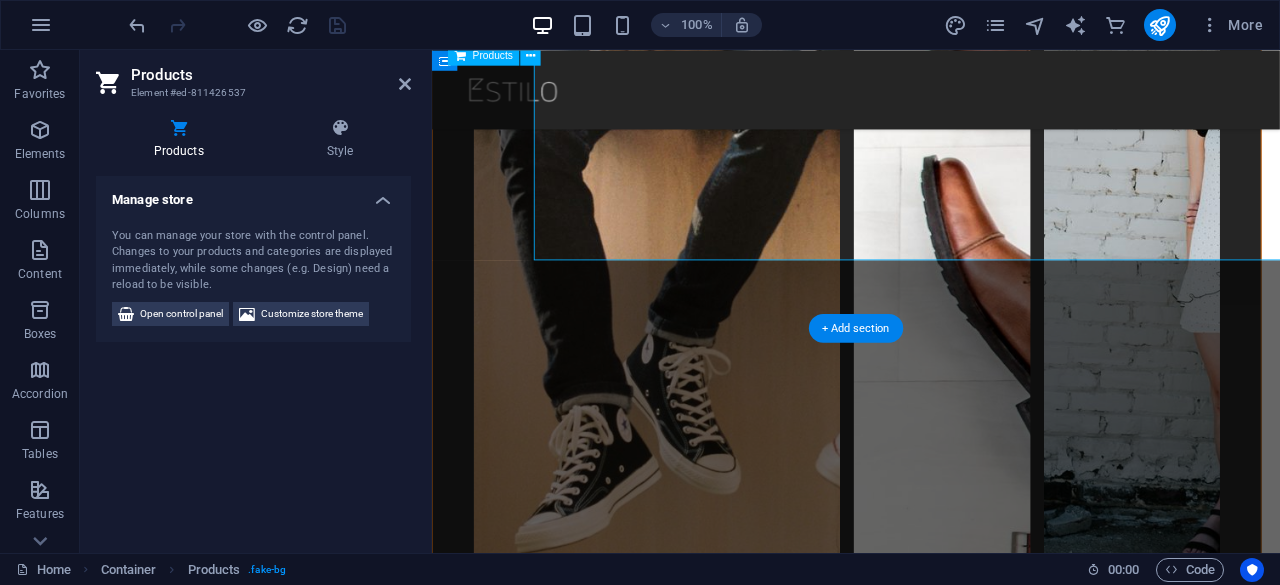 scroll, scrollTop: 5988, scrollLeft: 0, axis: vertical 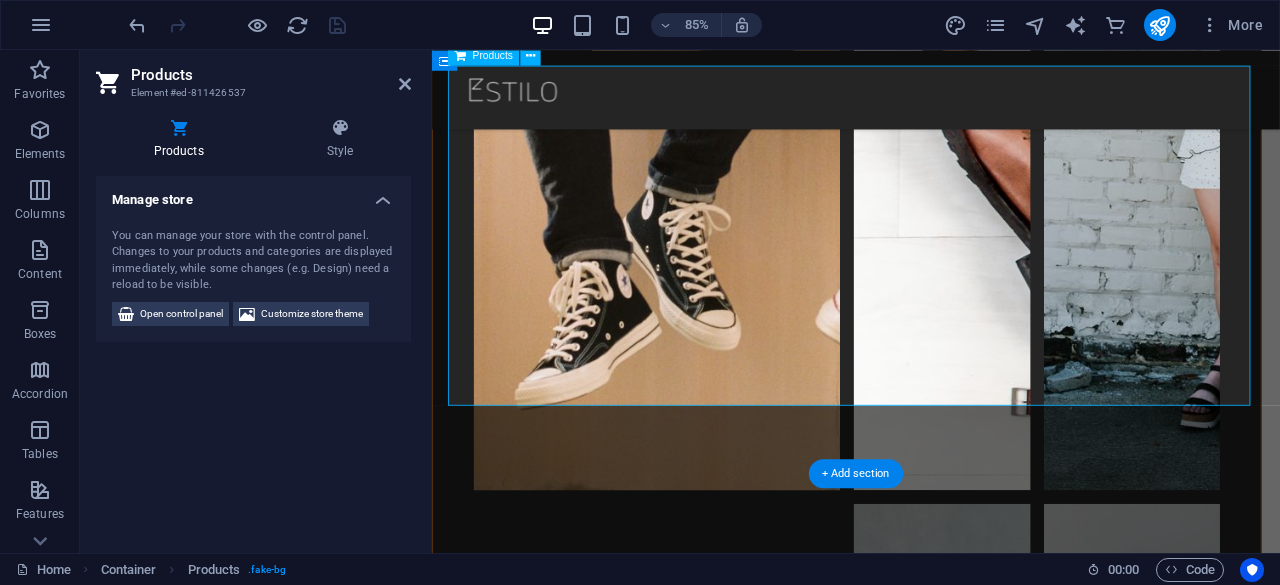 click at bounding box center [931, 6767] 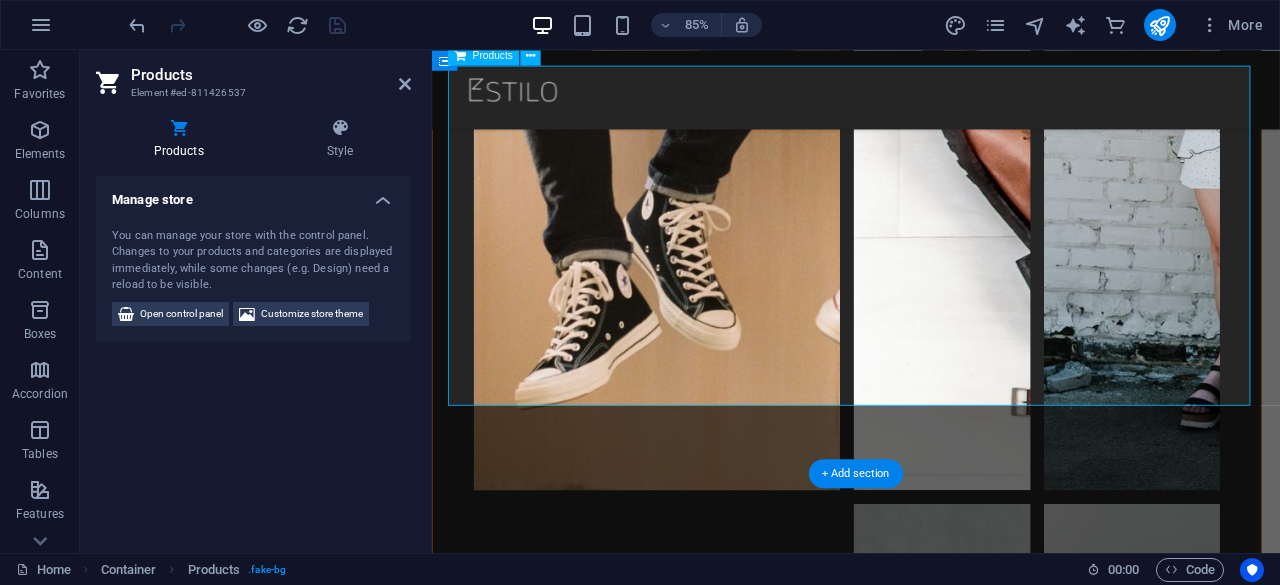 click at bounding box center [931, 6767] 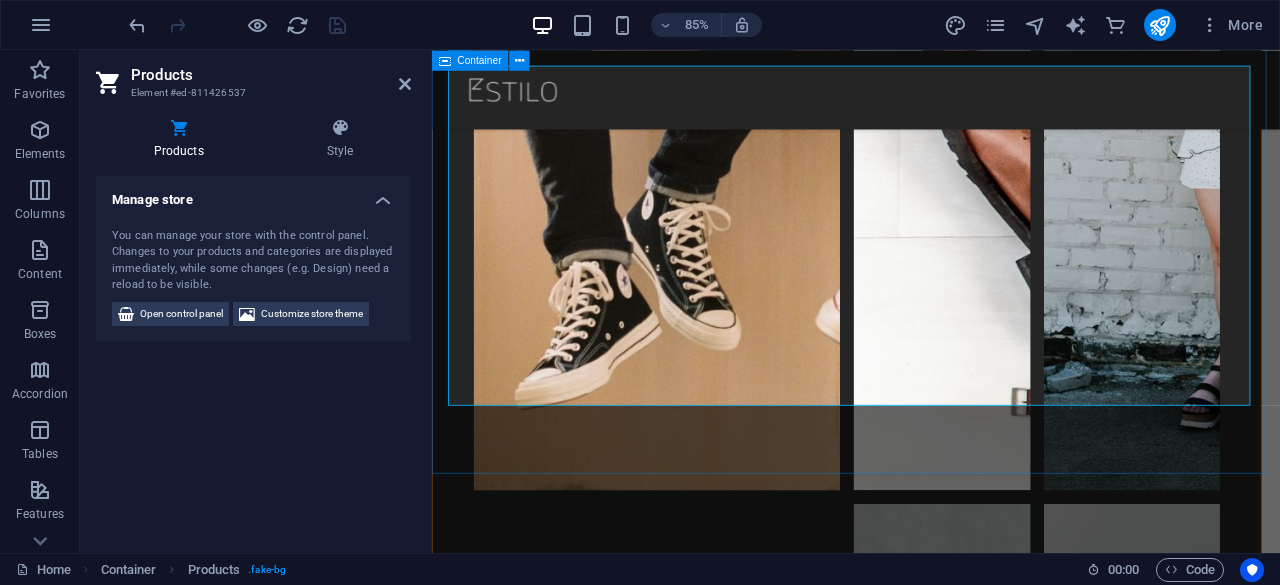 click on "Our Shop" at bounding box center [931, 6732] 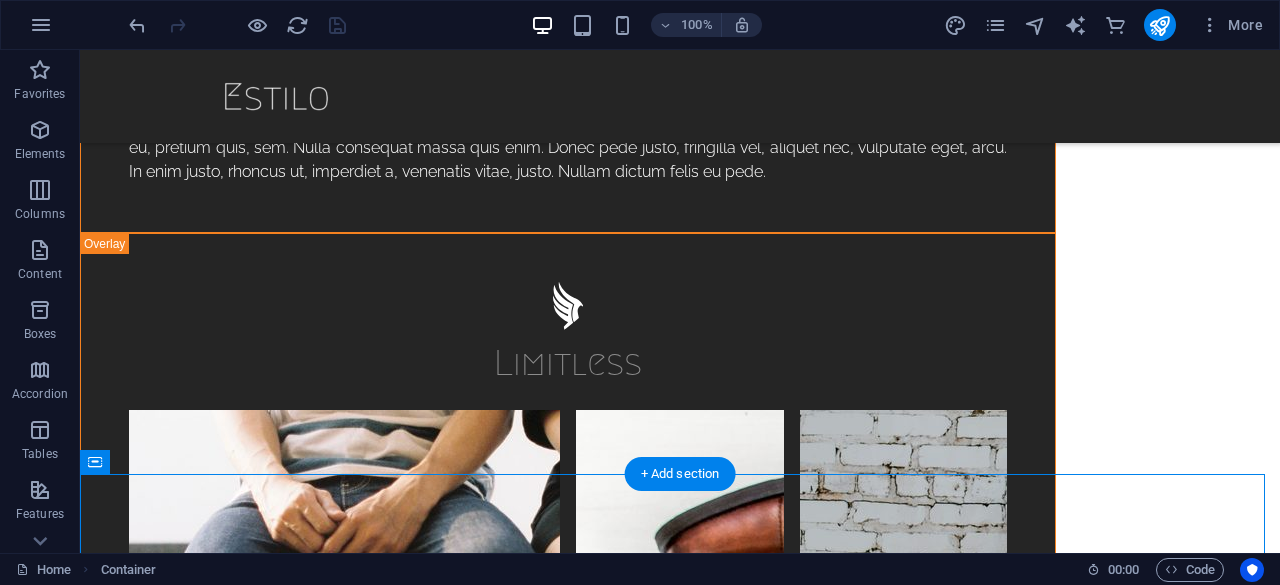 scroll, scrollTop: 5254, scrollLeft: 0, axis: vertical 